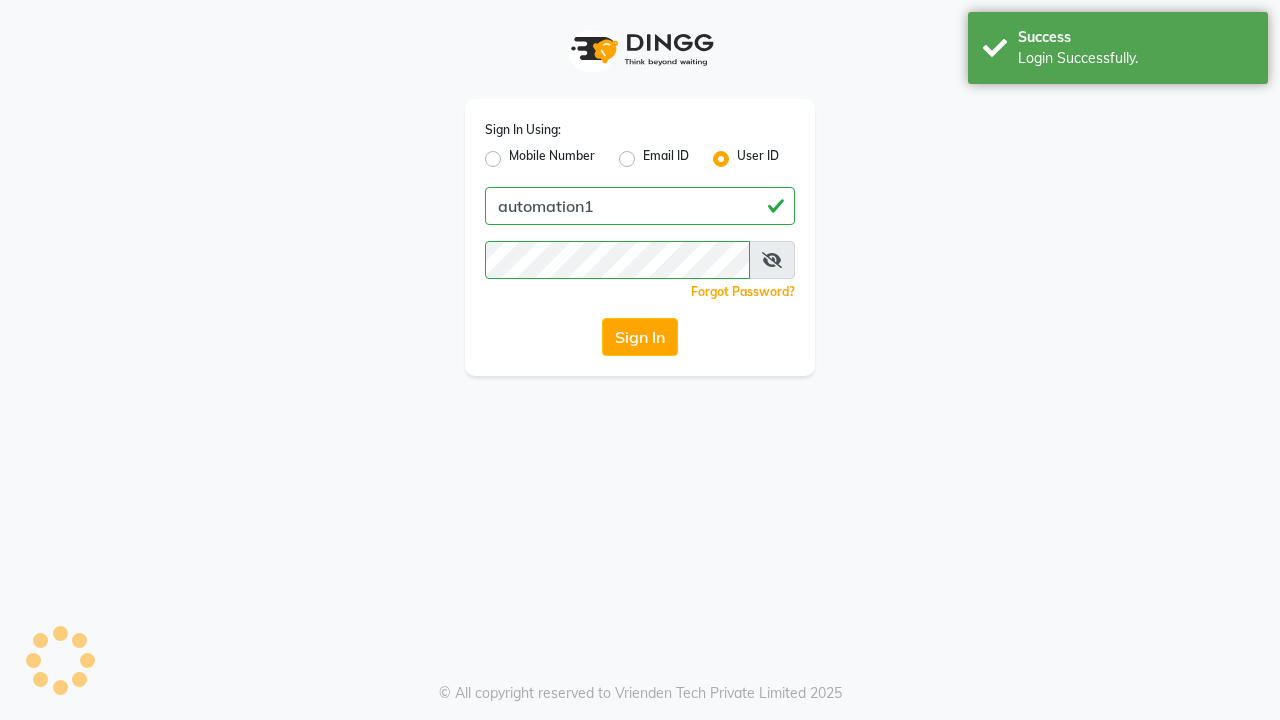 scroll, scrollTop: 0, scrollLeft: 0, axis: both 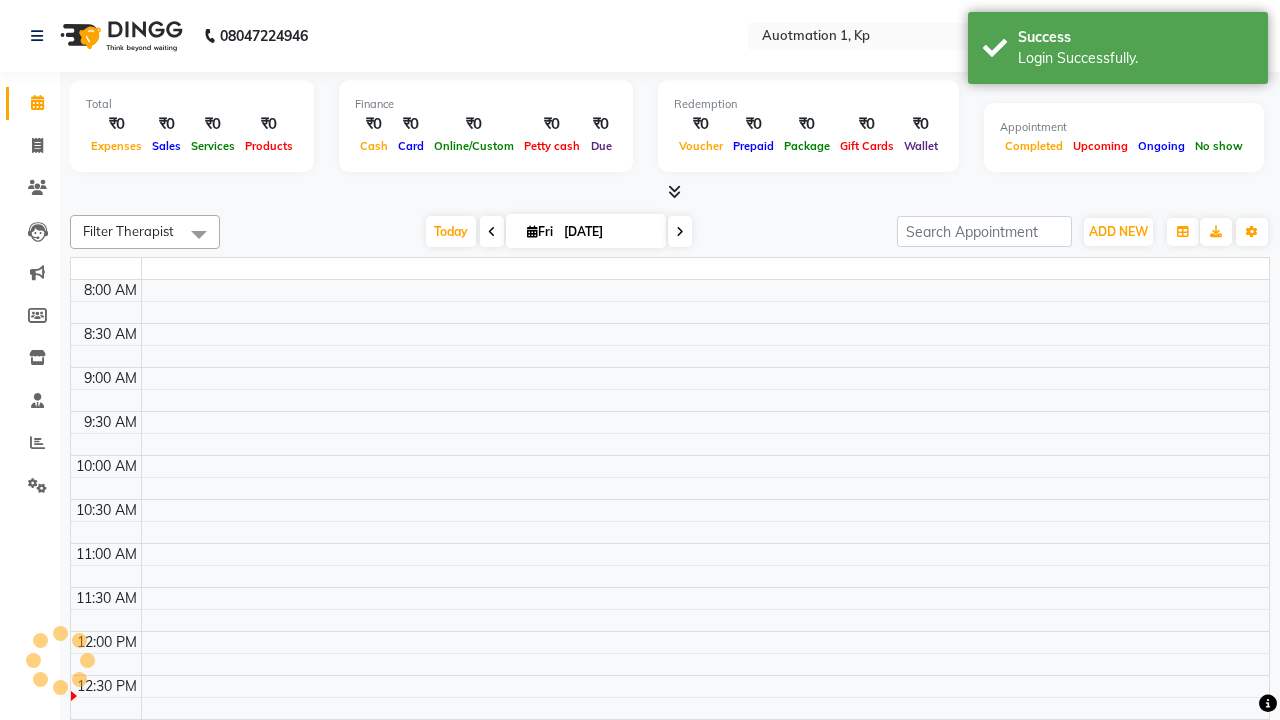 select on "en" 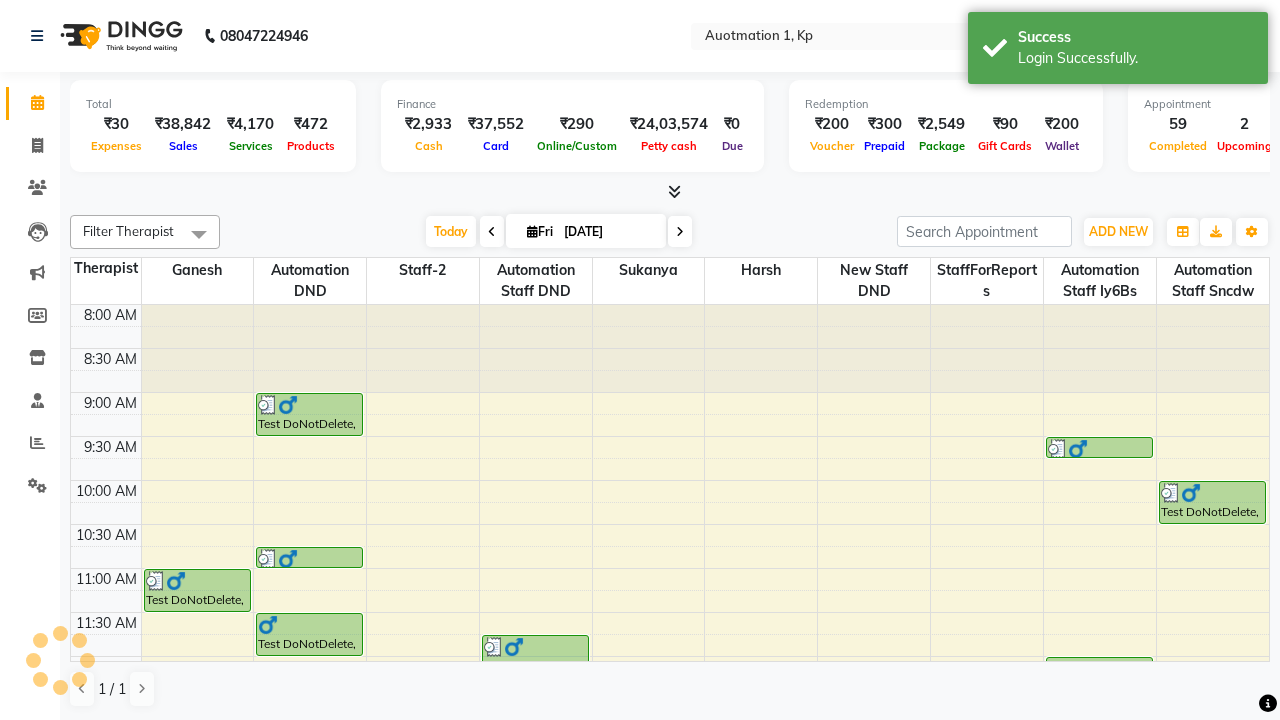 scroll, scrollTop: 0, scrollLeft: 0, axis: both 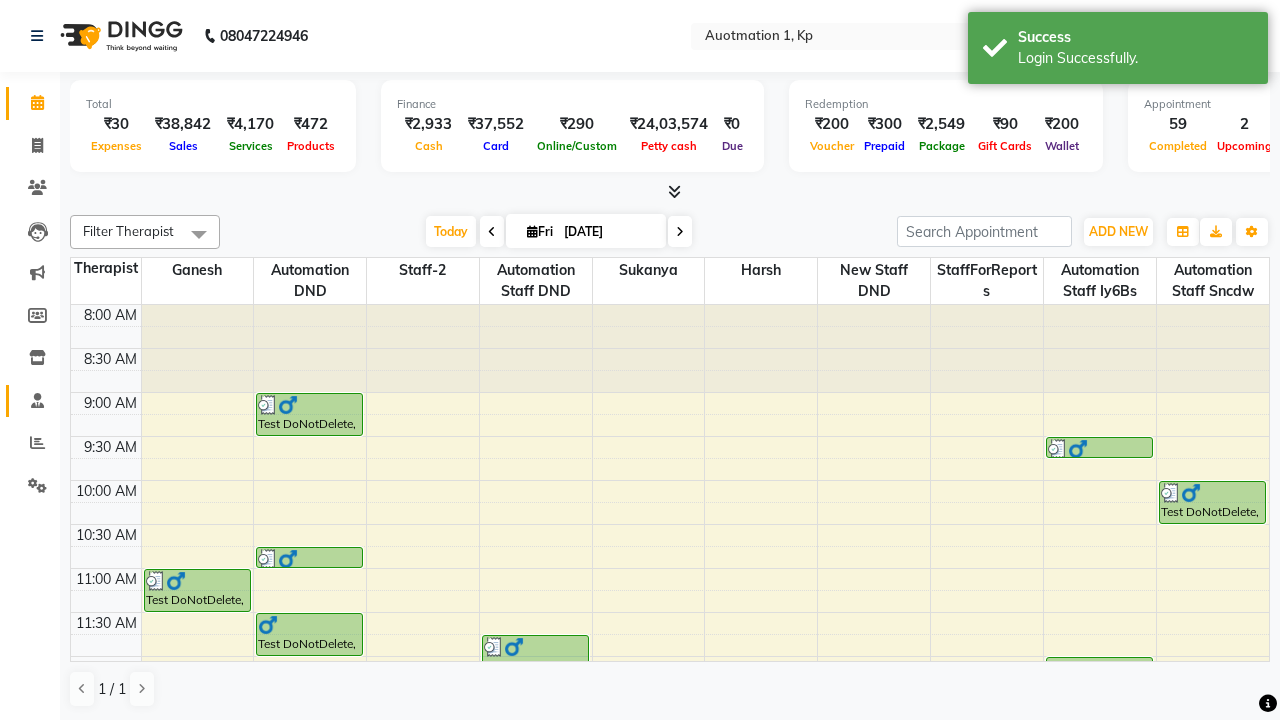 click 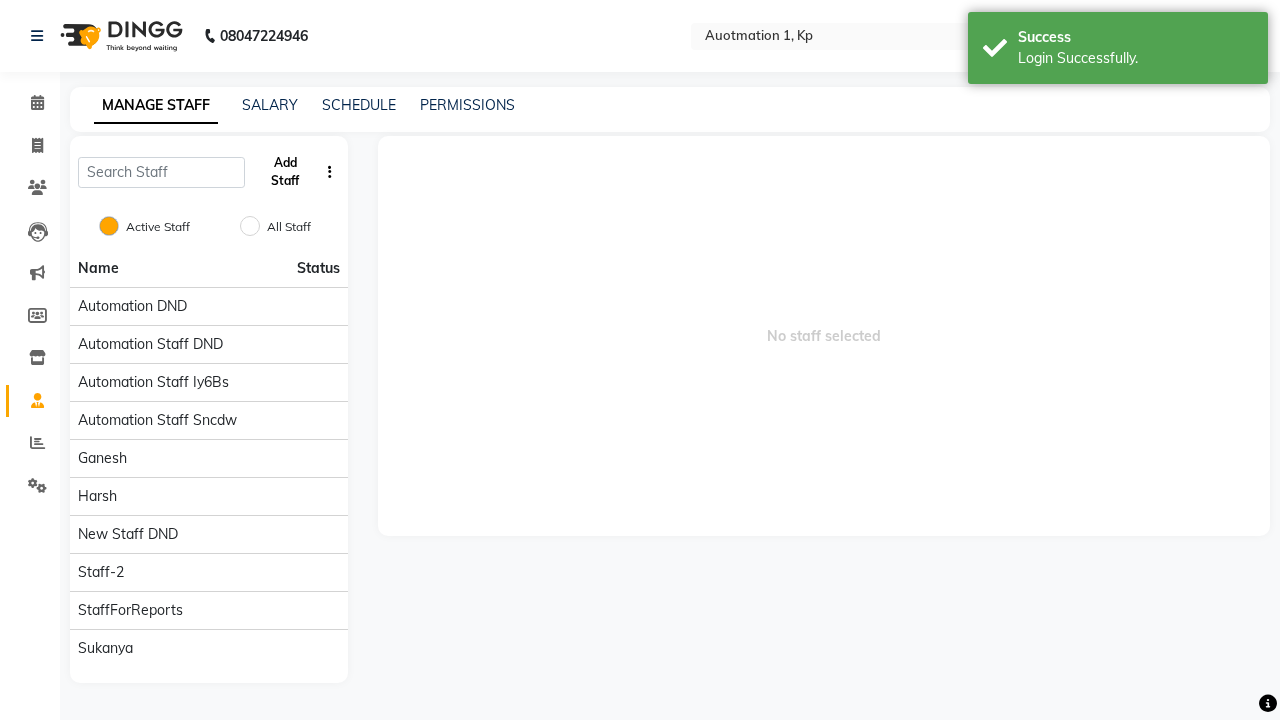 click on "Add Staff" 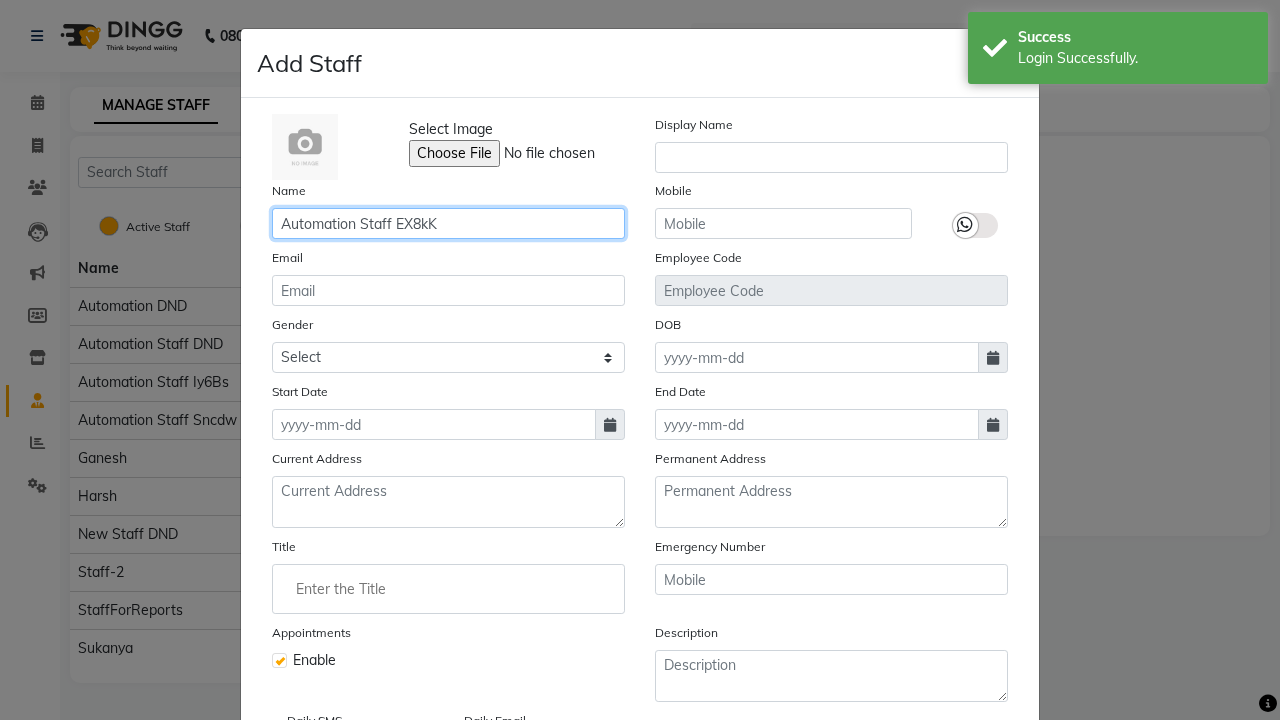 type on "Automation Staff EX8kK" 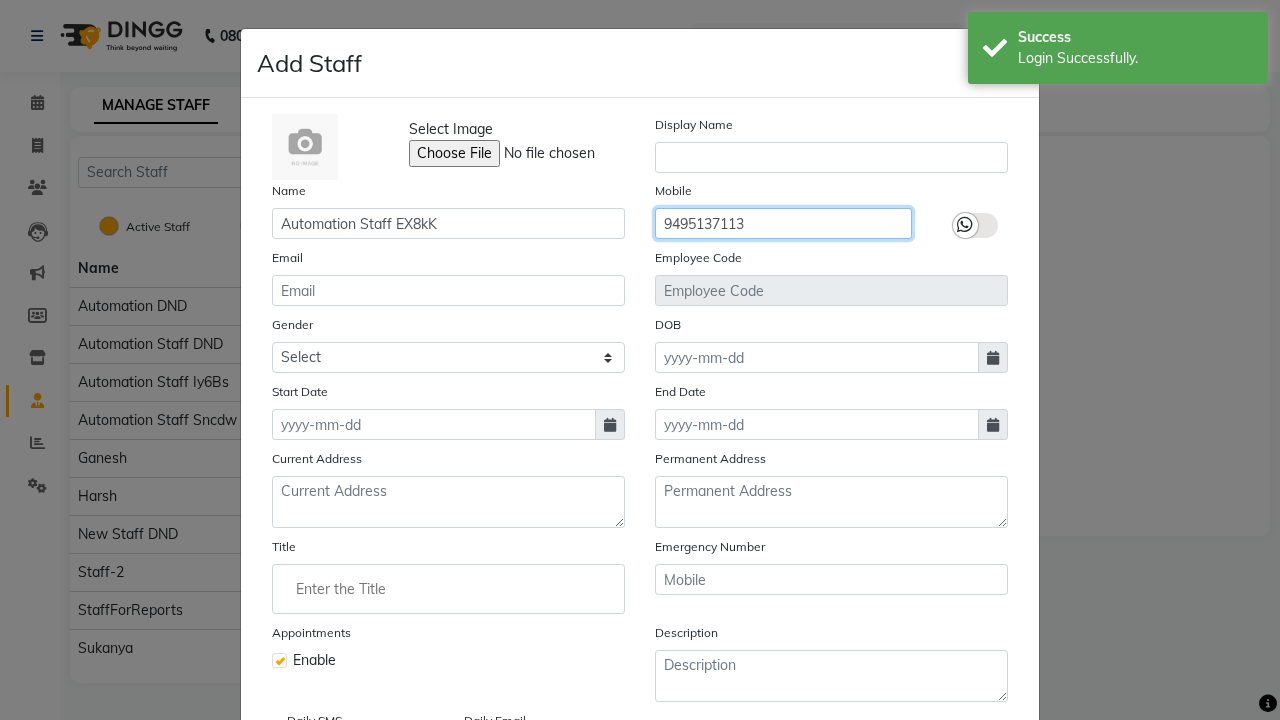 type on "9495137113" 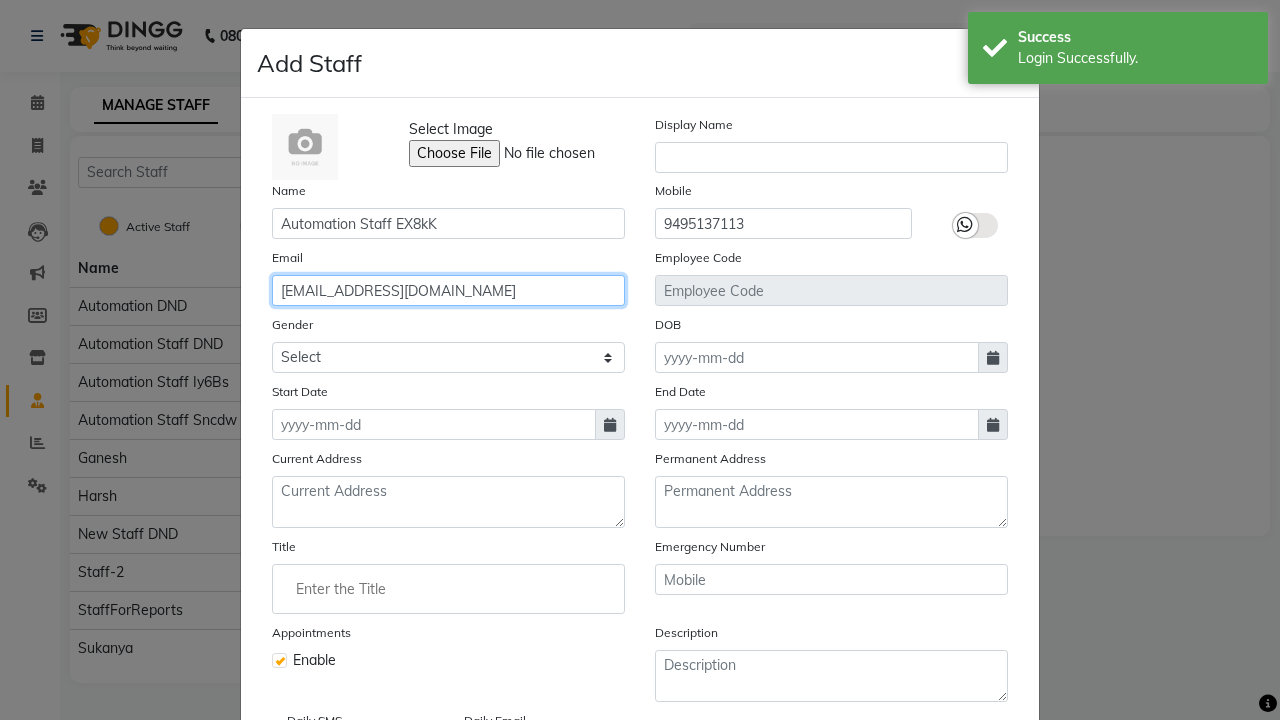 type on "[EMAIL_ADDRESS][DOMAIN_NAME]" 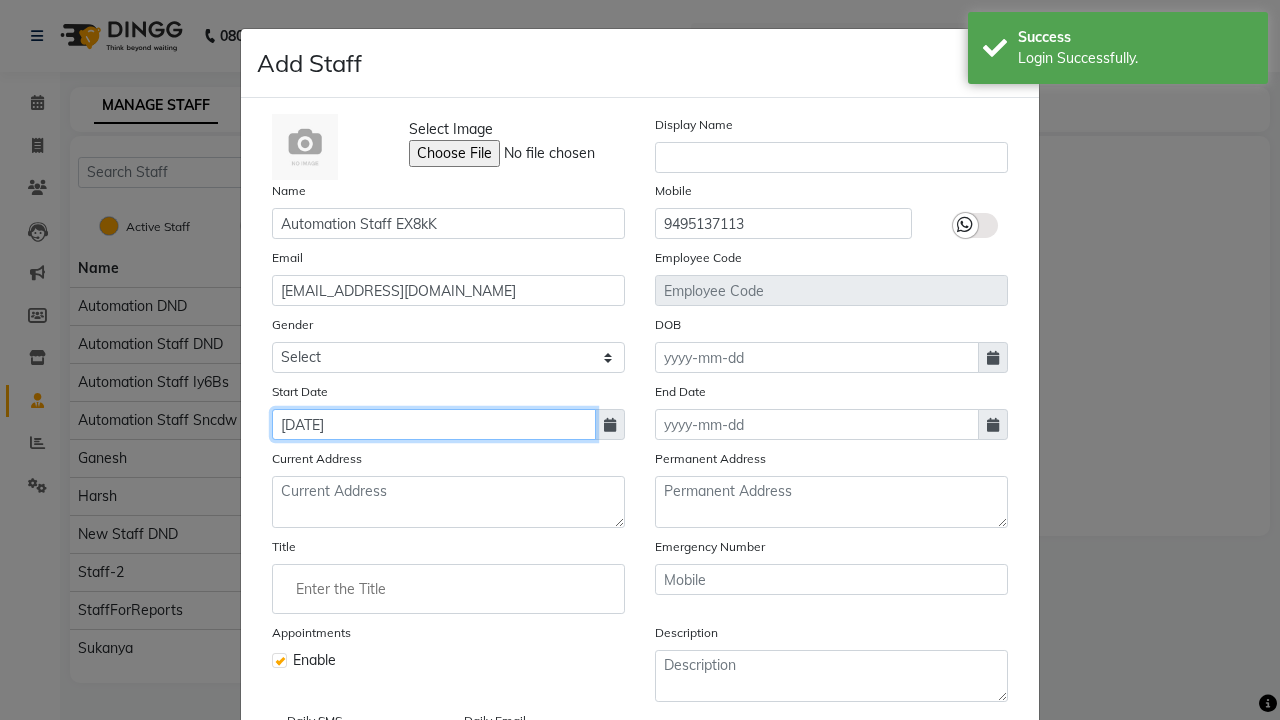 type on "[DATE]" 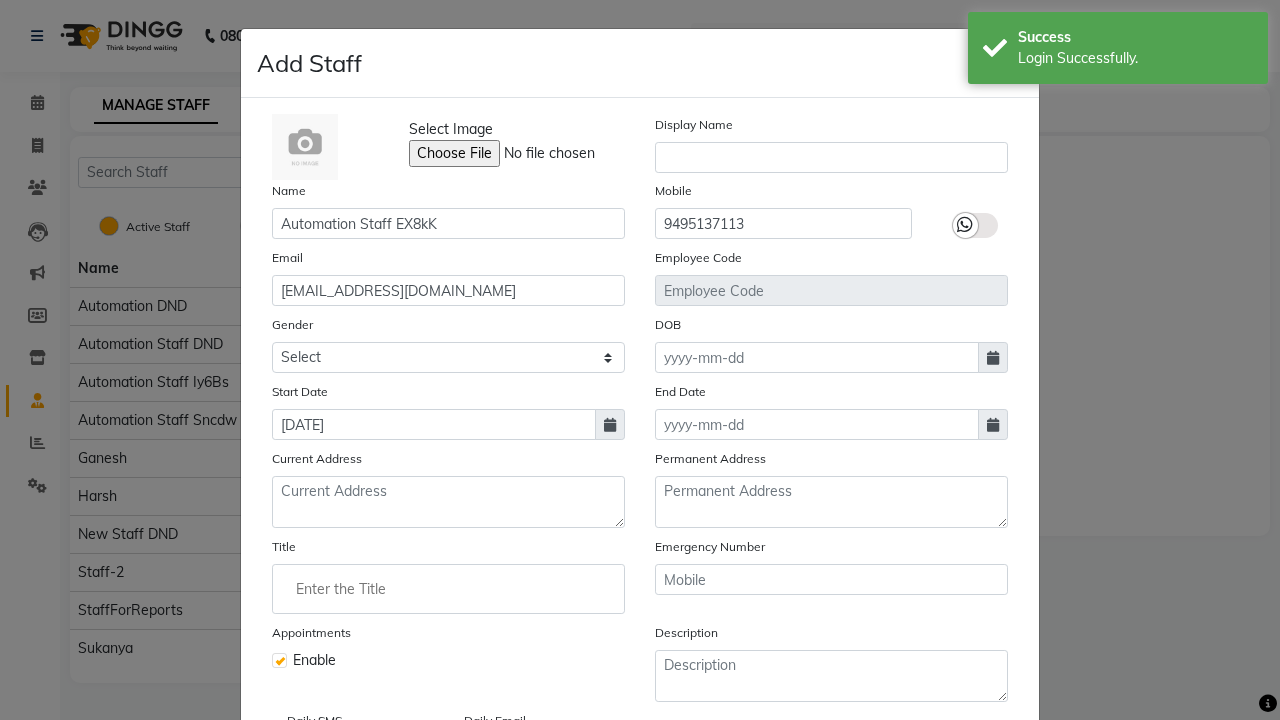 click on "Save" at bounding box center (988, 814) 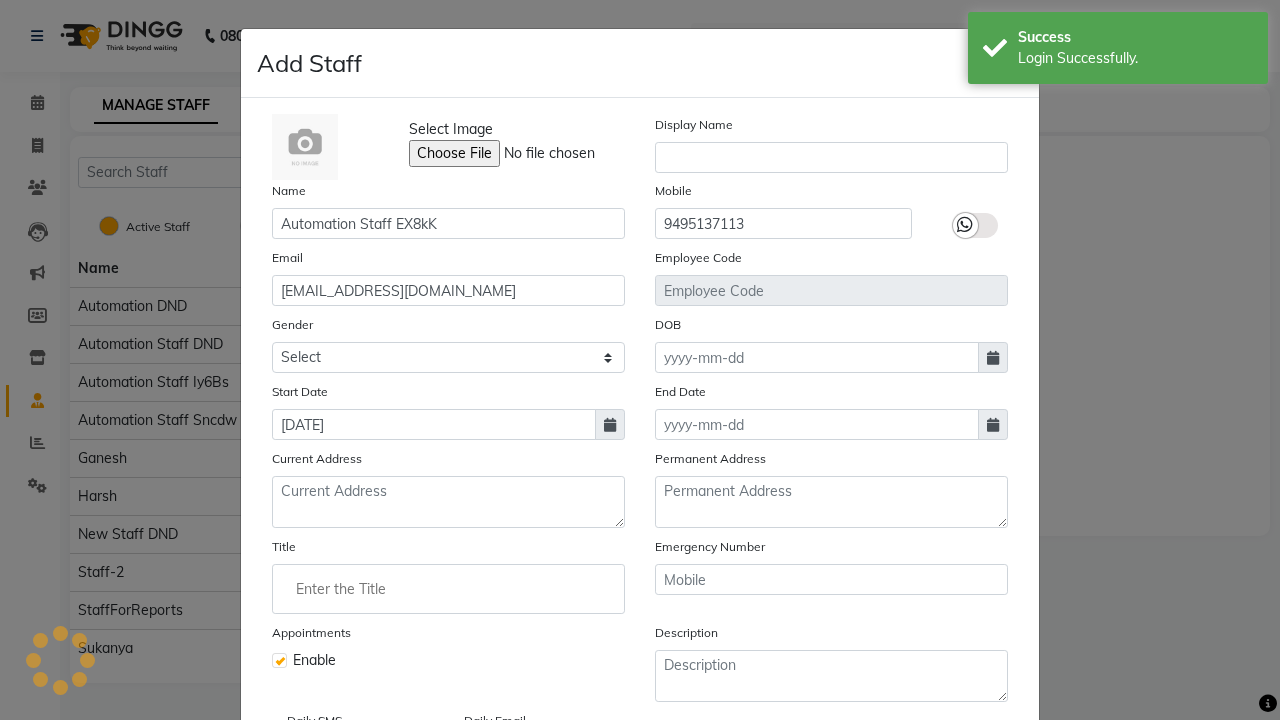 scroll, scrollTop: 162, scrollLeft: 0, axis: vertical 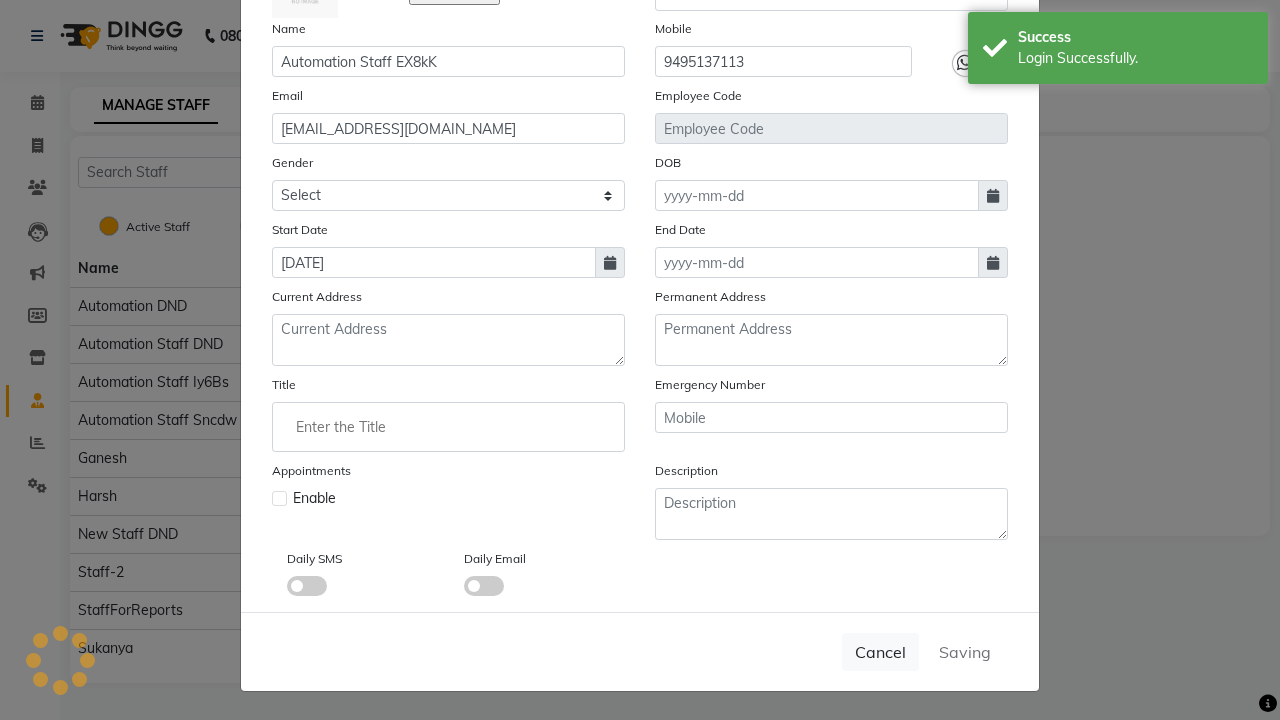 type 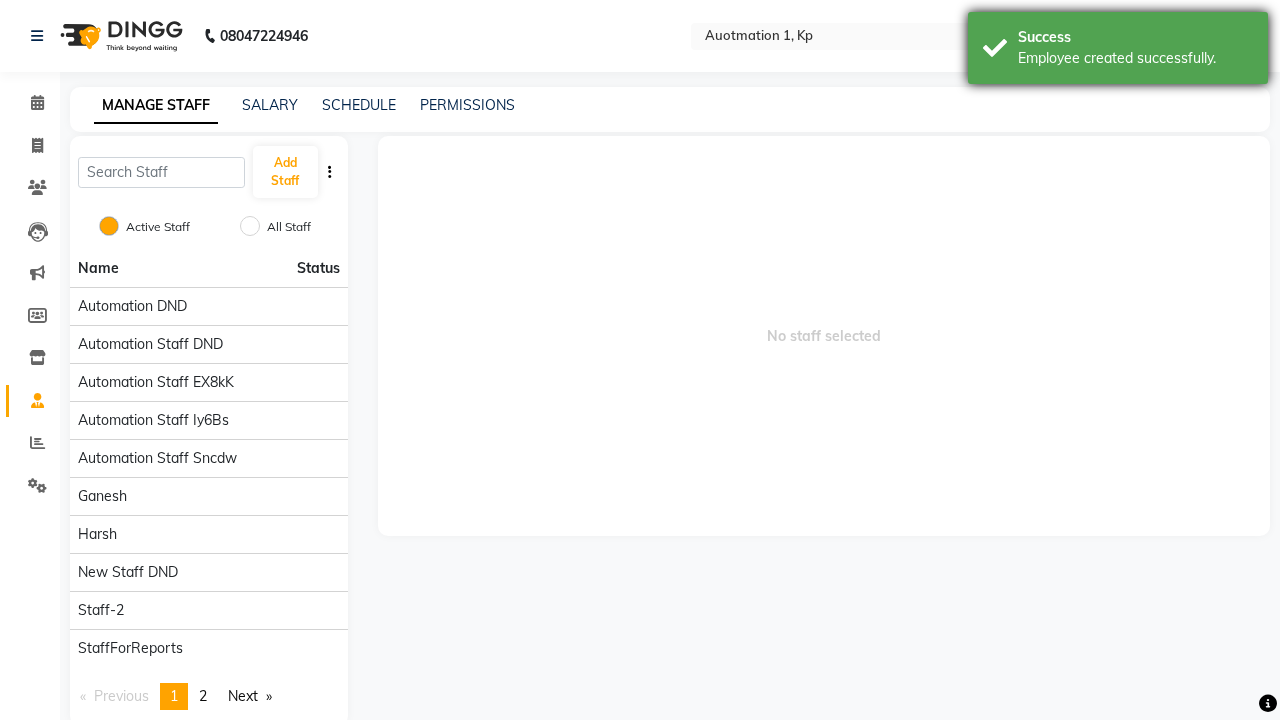 click on "Employee created successfully." at bounding box center [1135, 58] 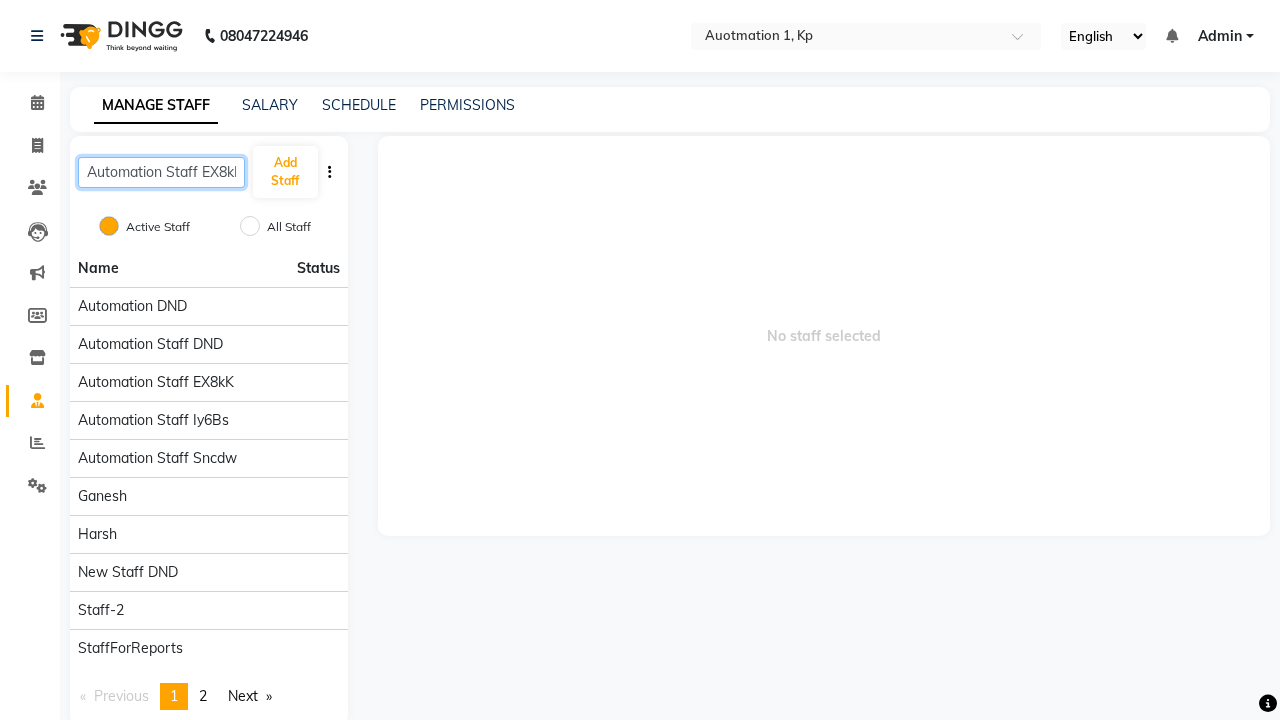 scroll, scrollTop: 0, scrollLeft: 7, axis: horizontal 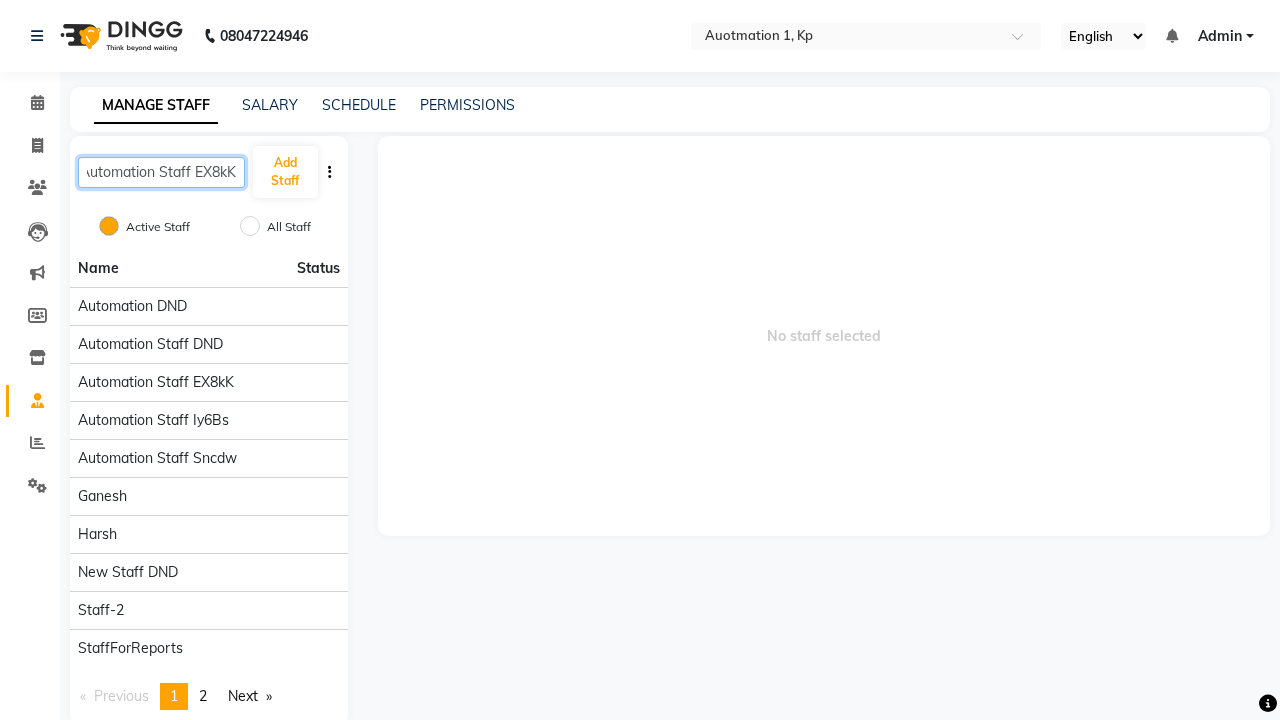 type on "Automation Staff EX8kK" 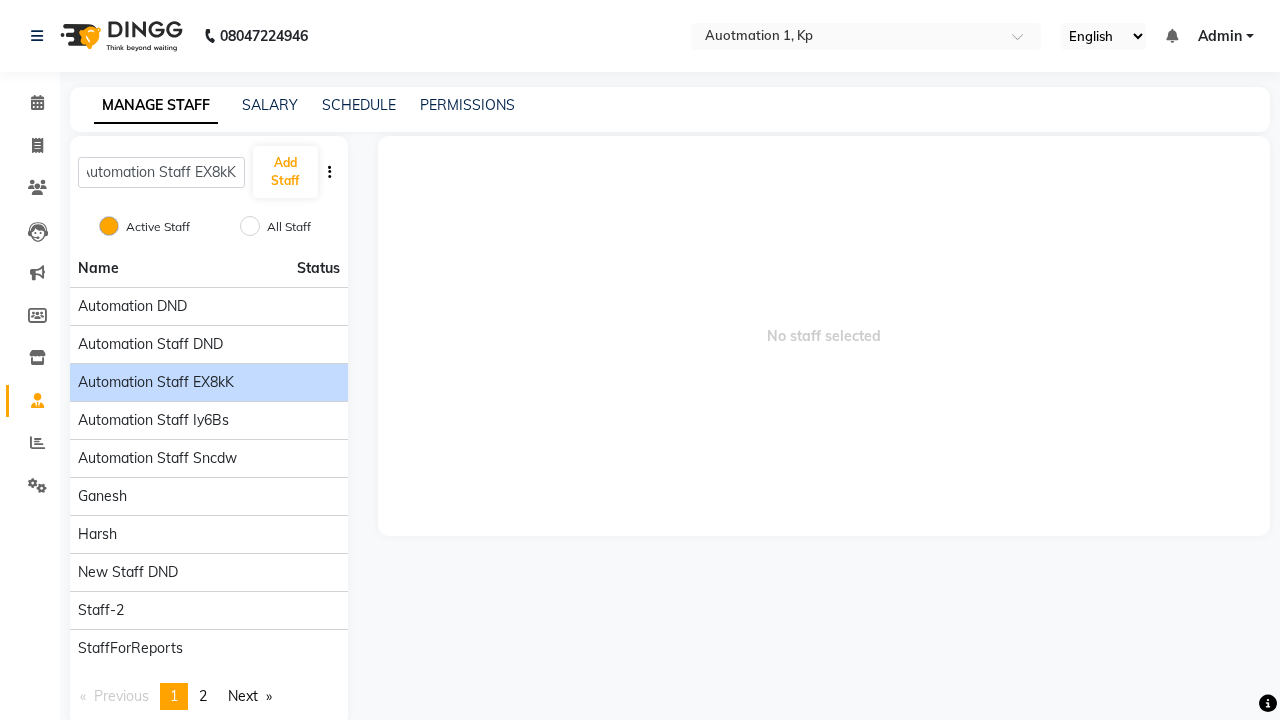 click on "Automation Staff EX8kK" 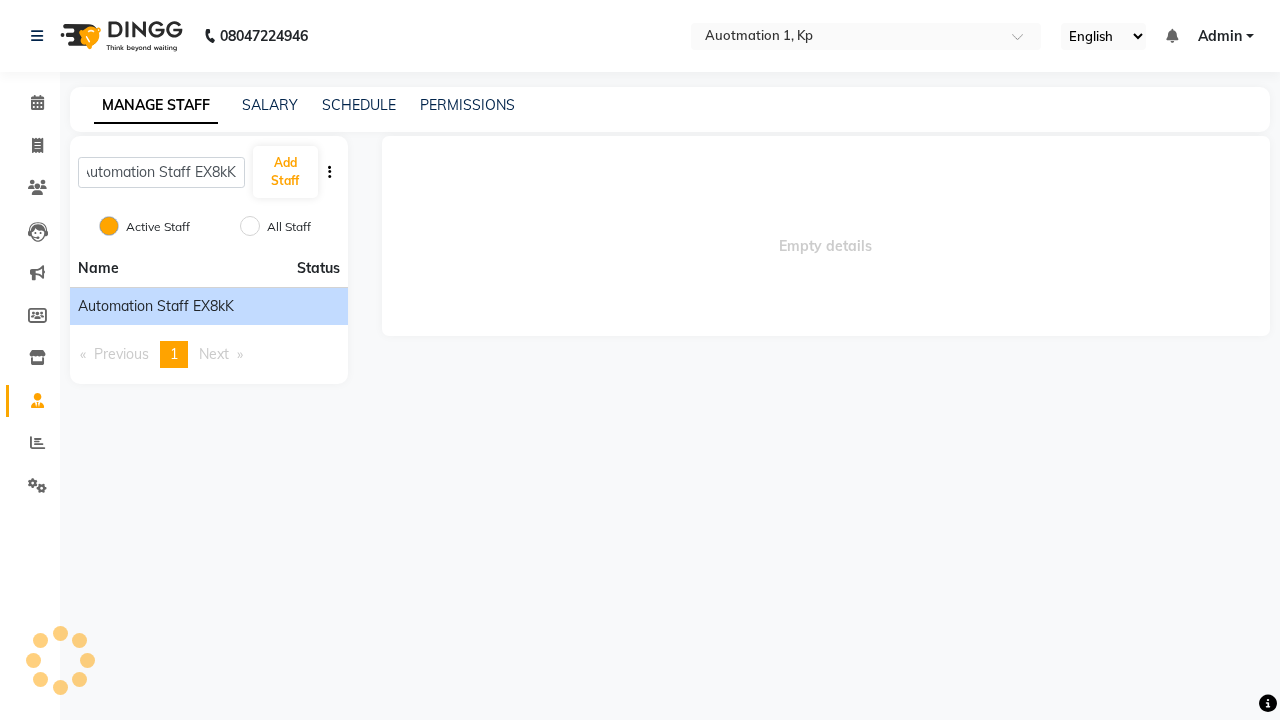 scroll, scrollTop: 0, scrollLeft: 0, axis: both 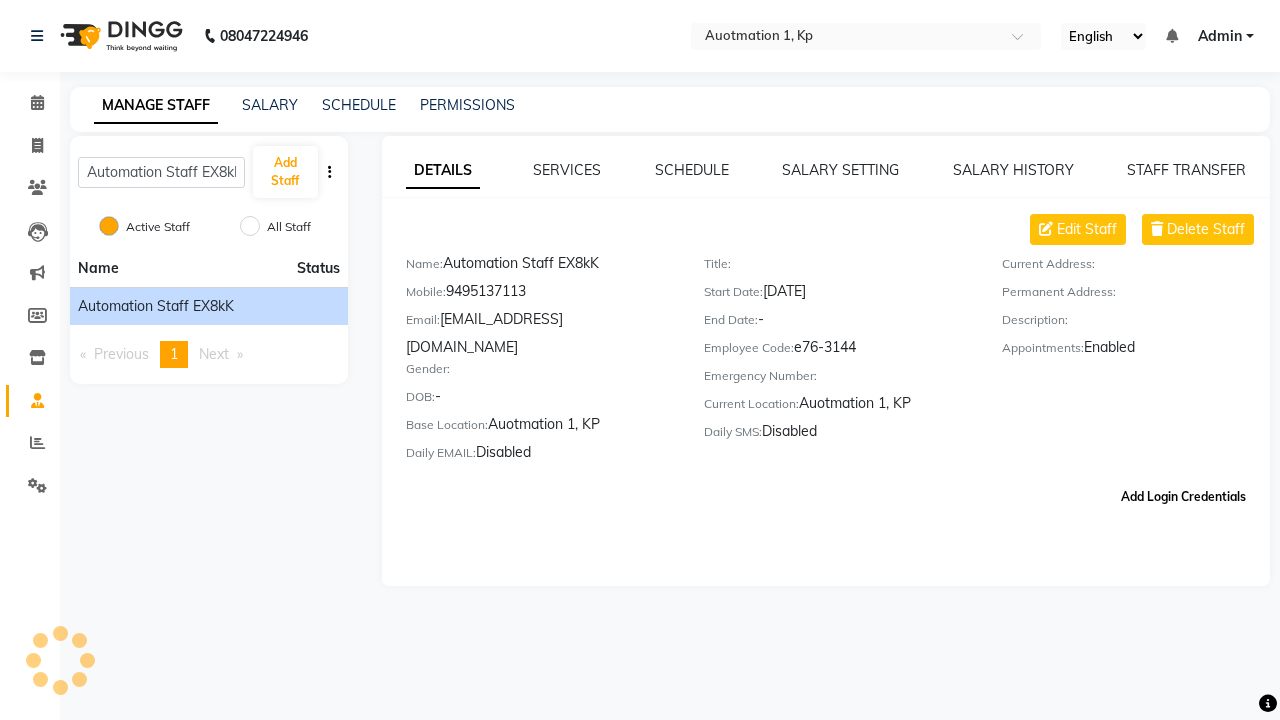 click on "Add Login Credentials" 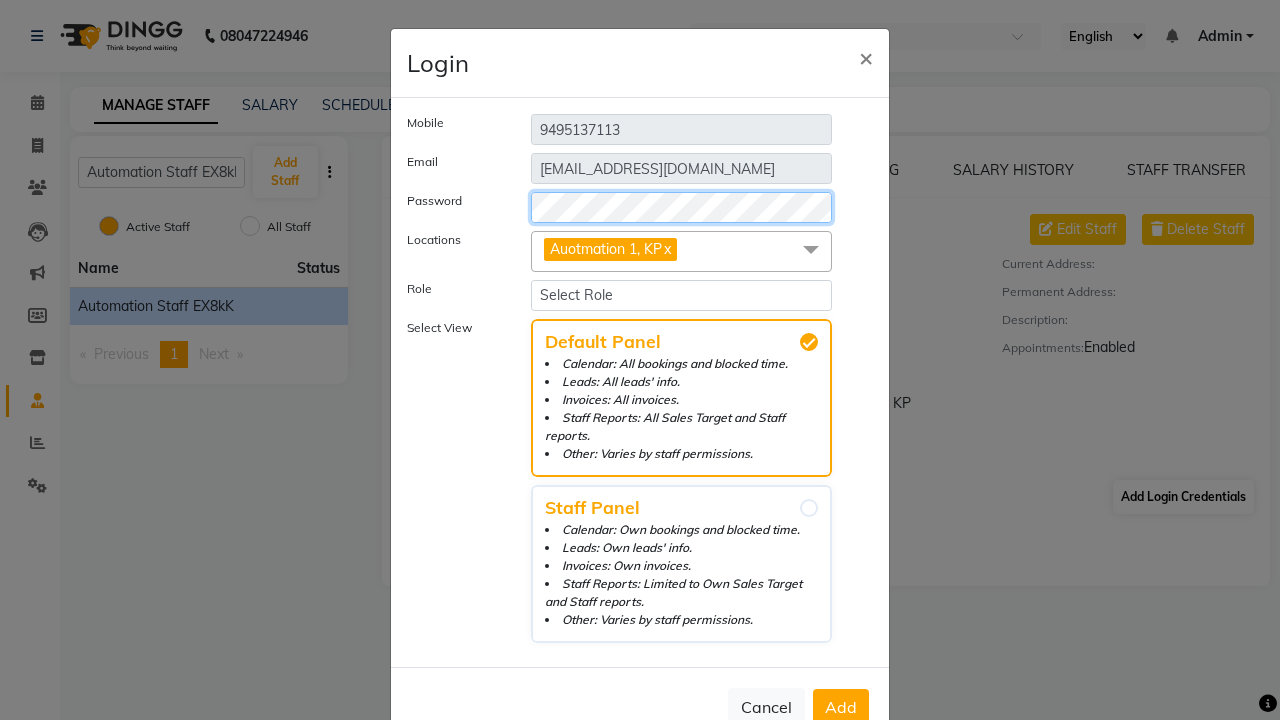 select on "204" 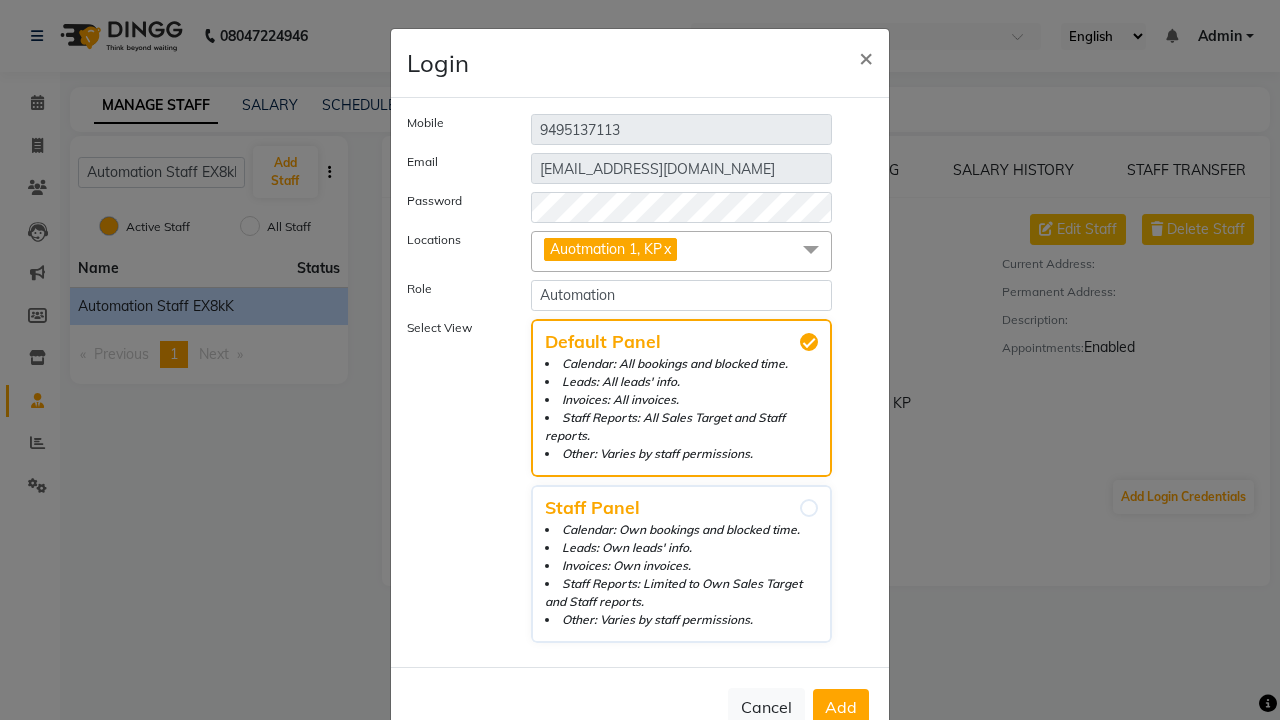 click on "Add" 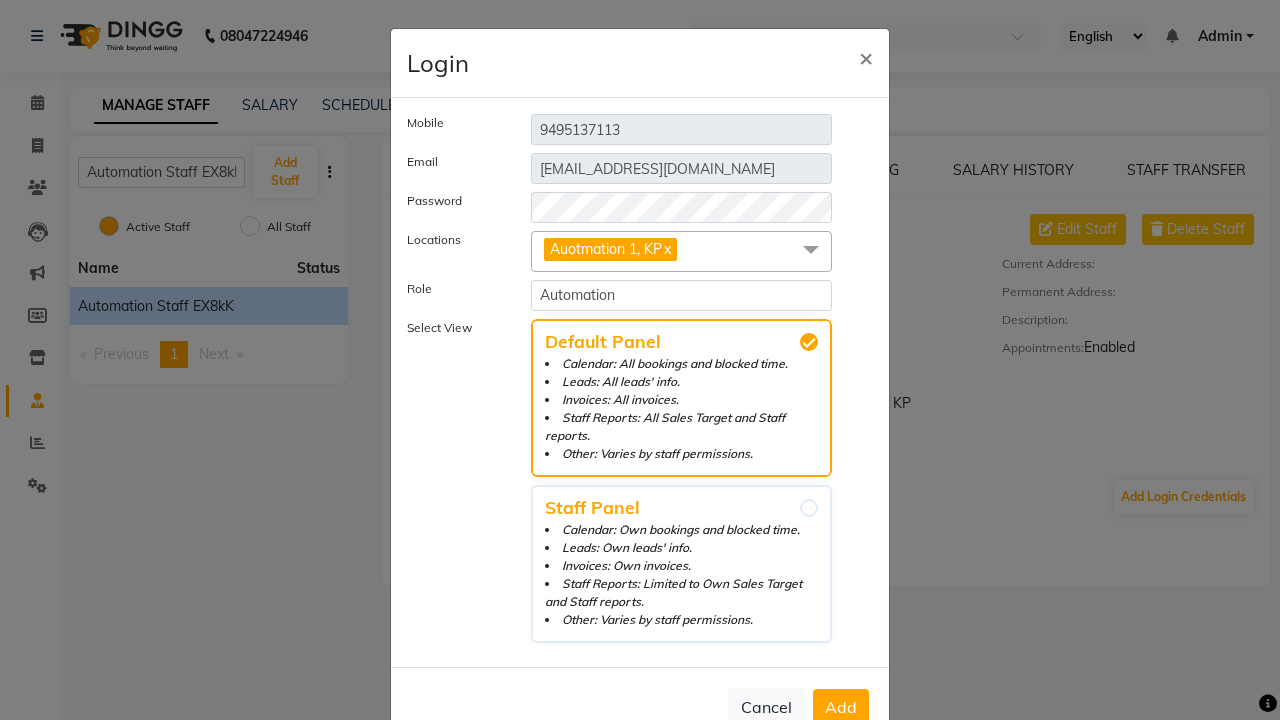 scroll, scrollTop: 5, scrollLeft: 0, axis: vertical 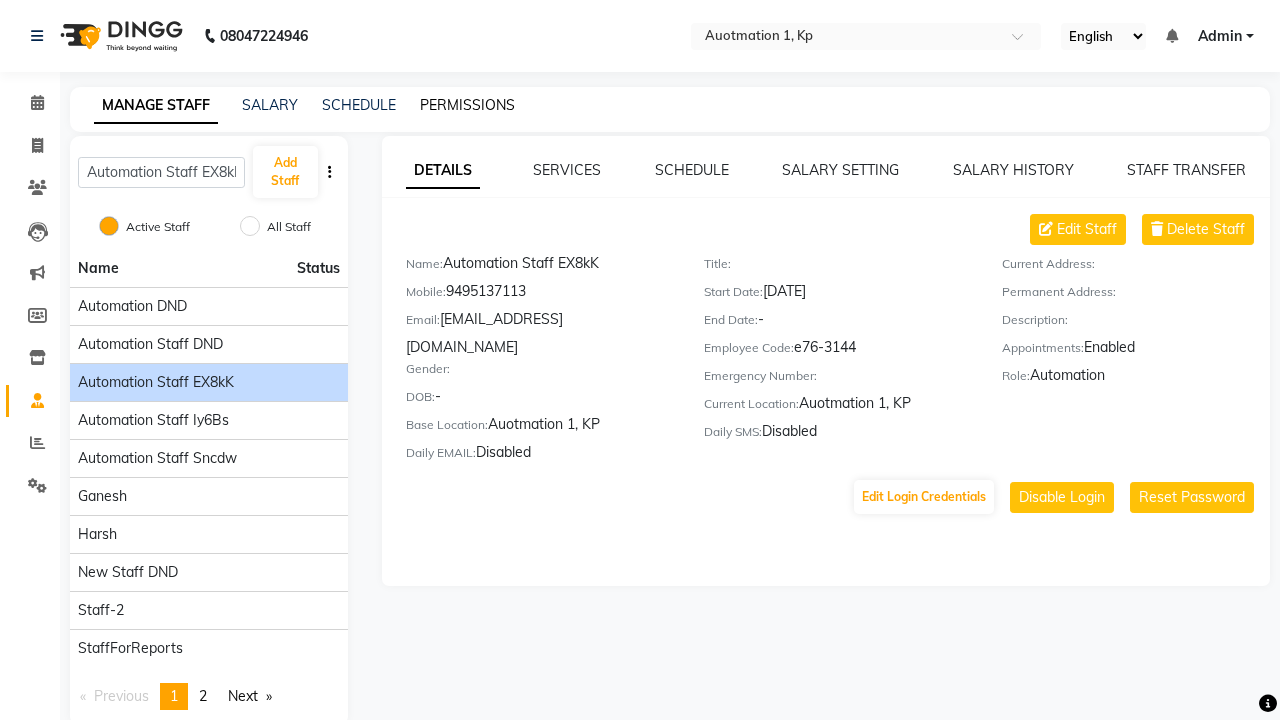 click on "PERMISSIONS" 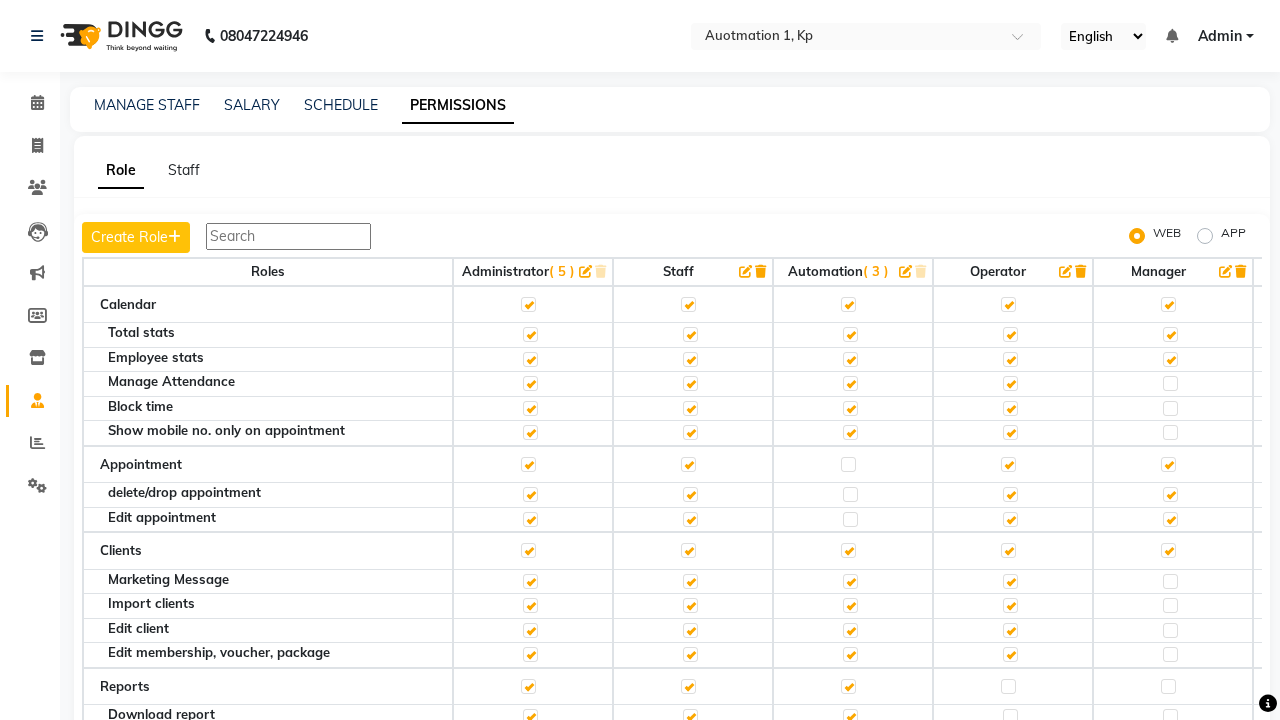 click 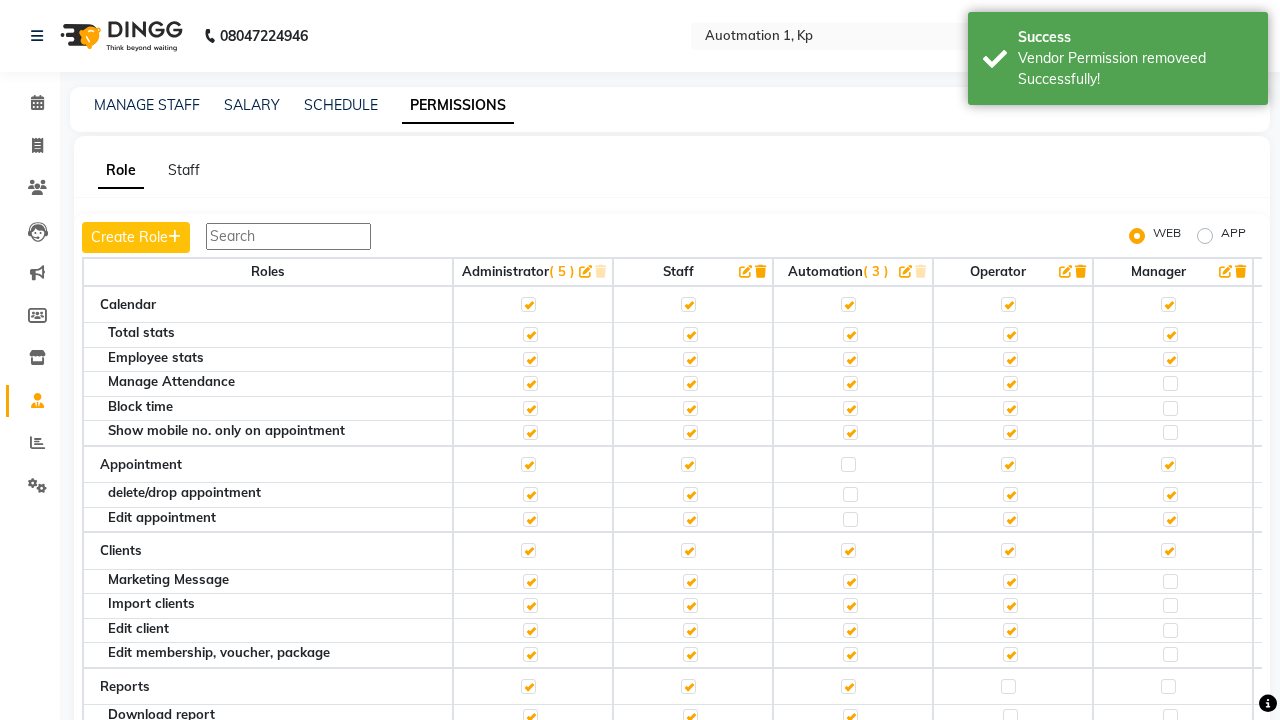 scroll, scrollTop: 1773, scrollLeft: 0, axis: vertical 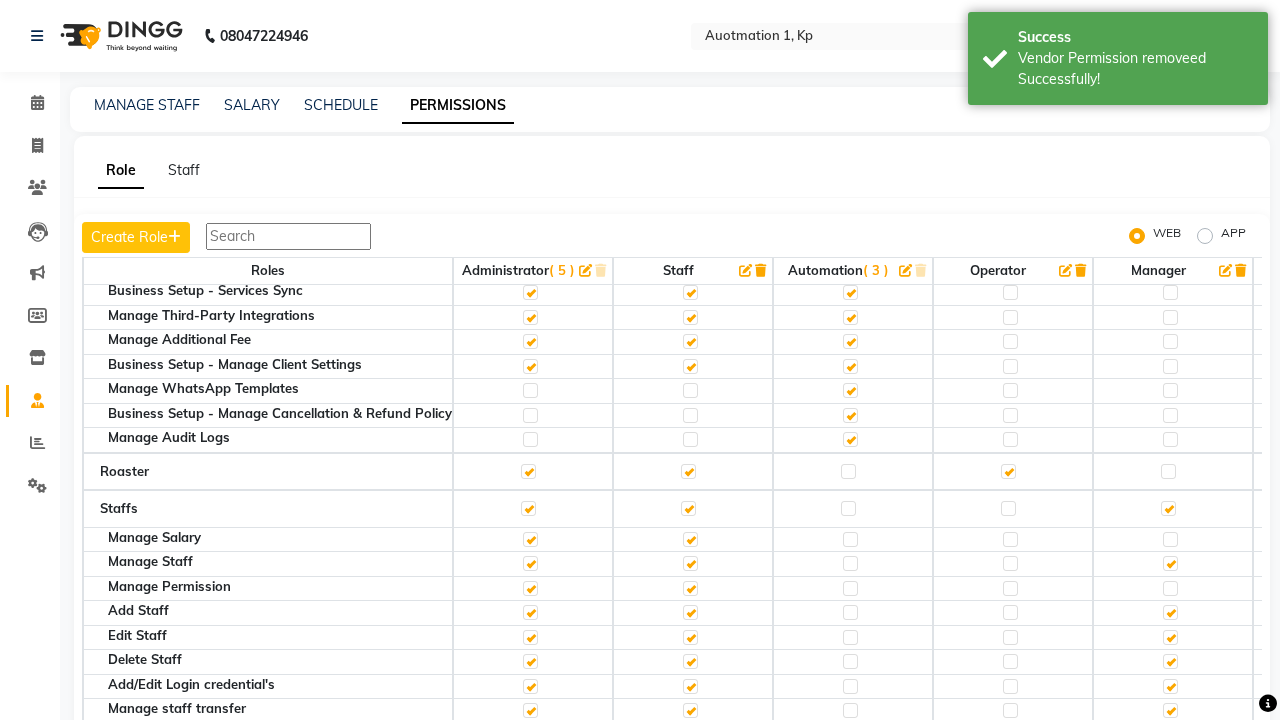 click 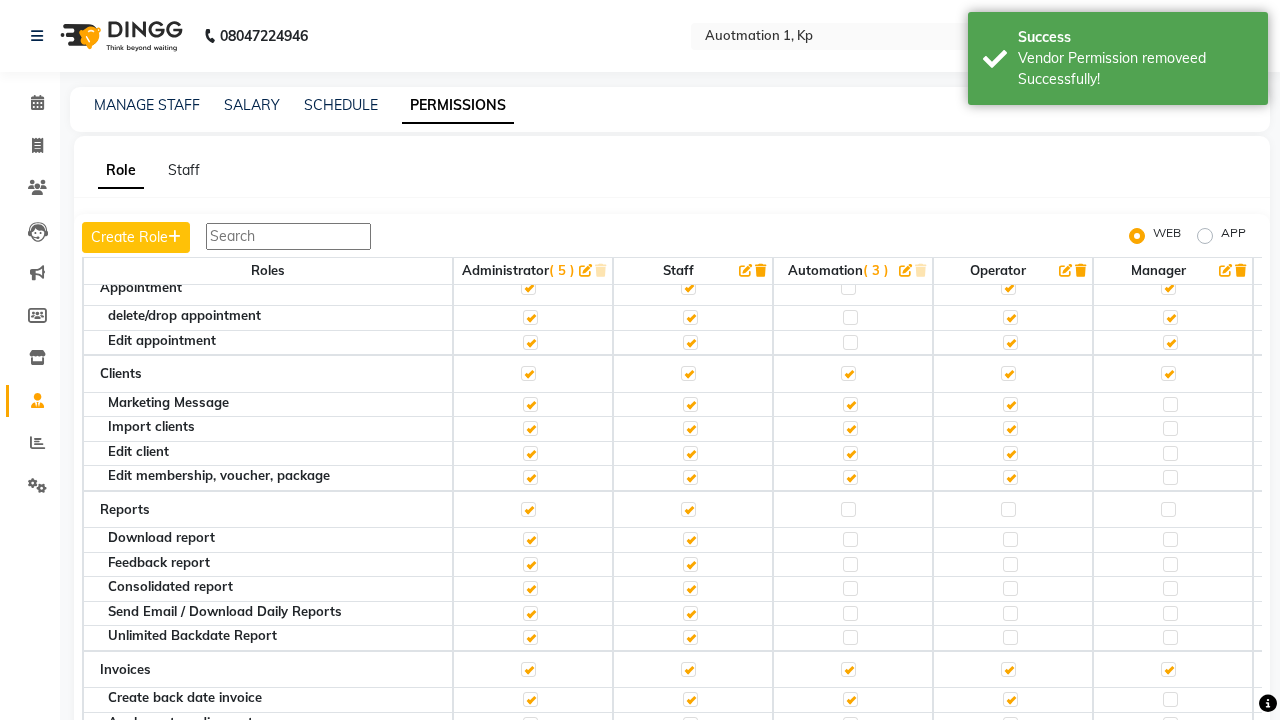 click 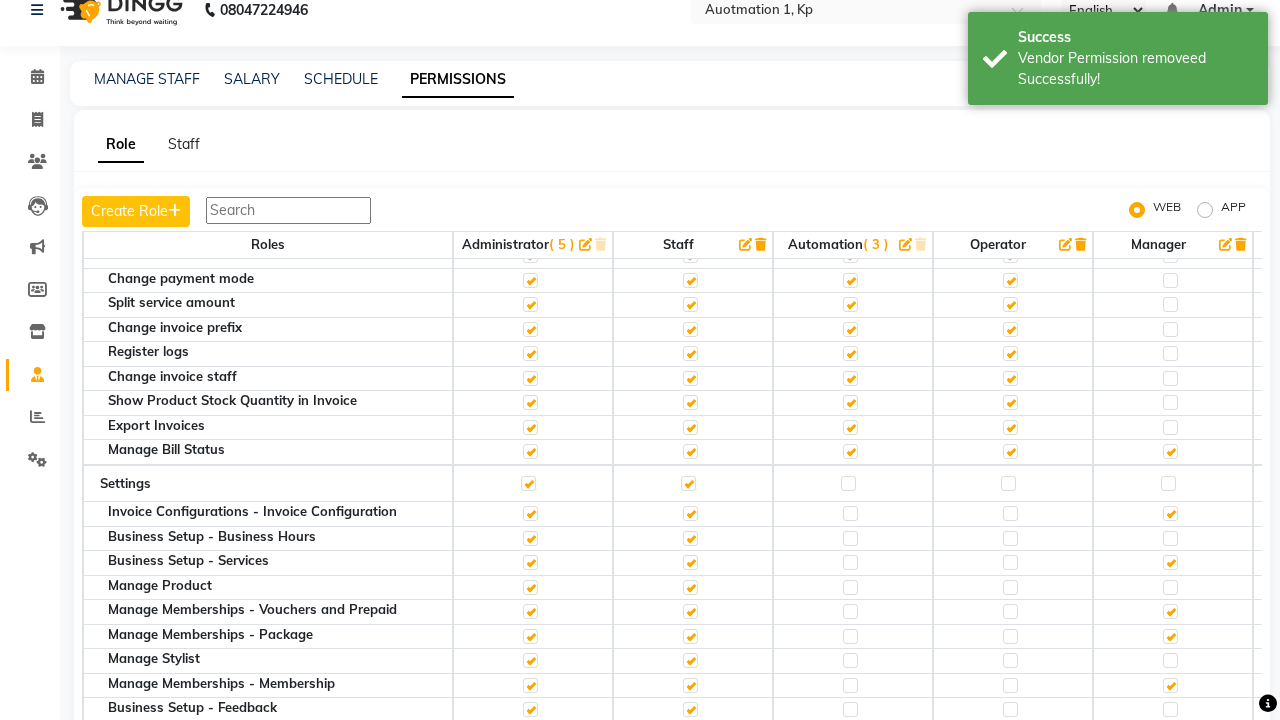 click on "Admin" at bounding box center [1220, 10] 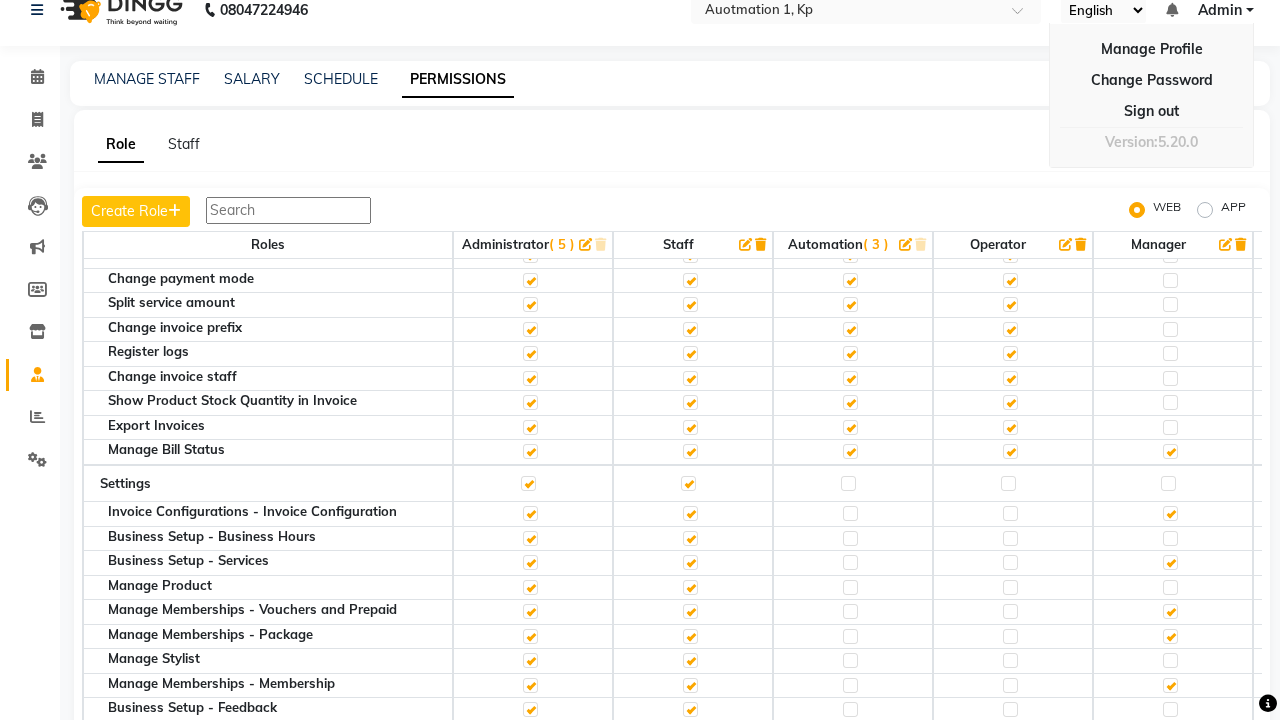 scroll, scrollTop: 25, scrollLeft: 0, axis: vertical 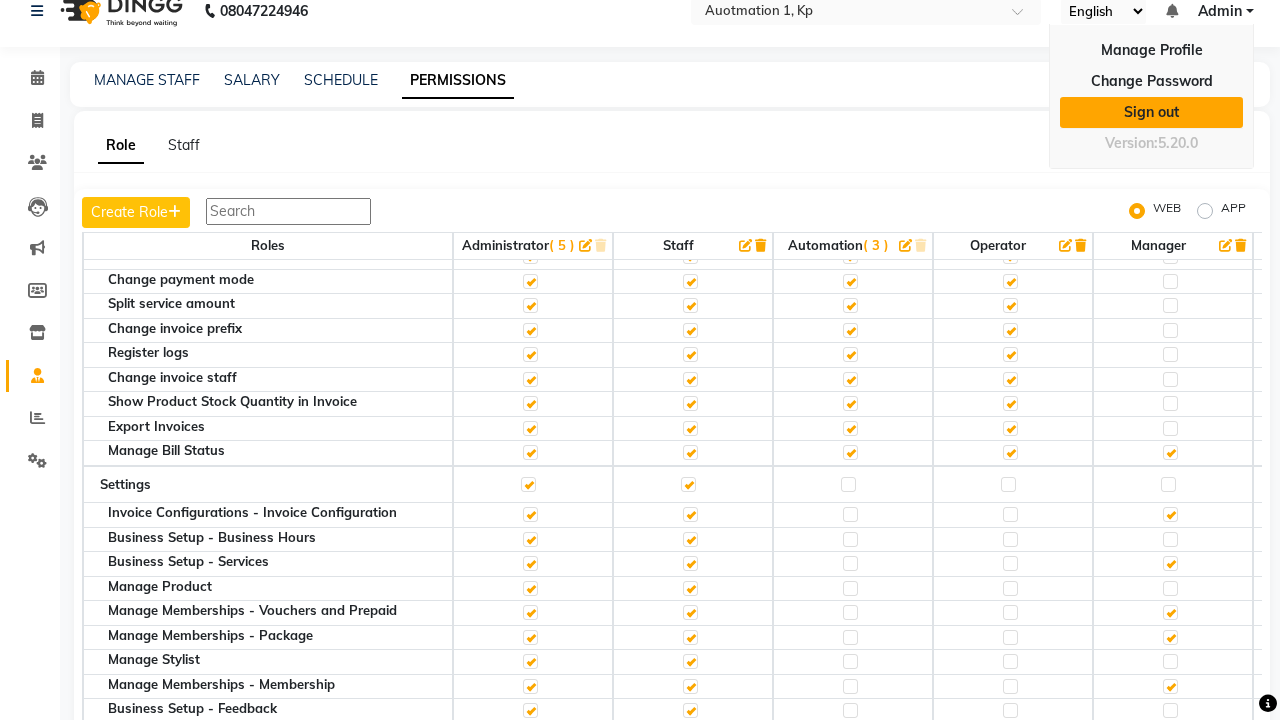 click on "Sign out" at bounding box center (1151, 112) 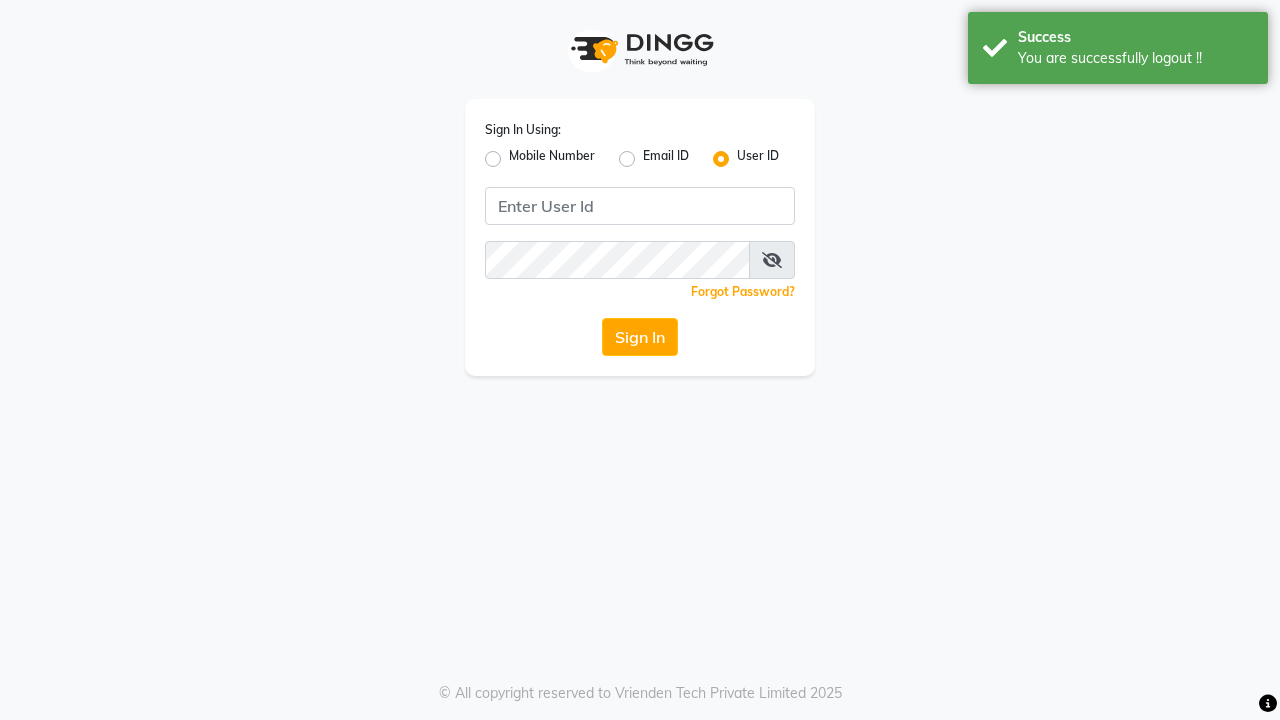 scroll, scrollTop: 0, scrollLeft: 0, axis: both 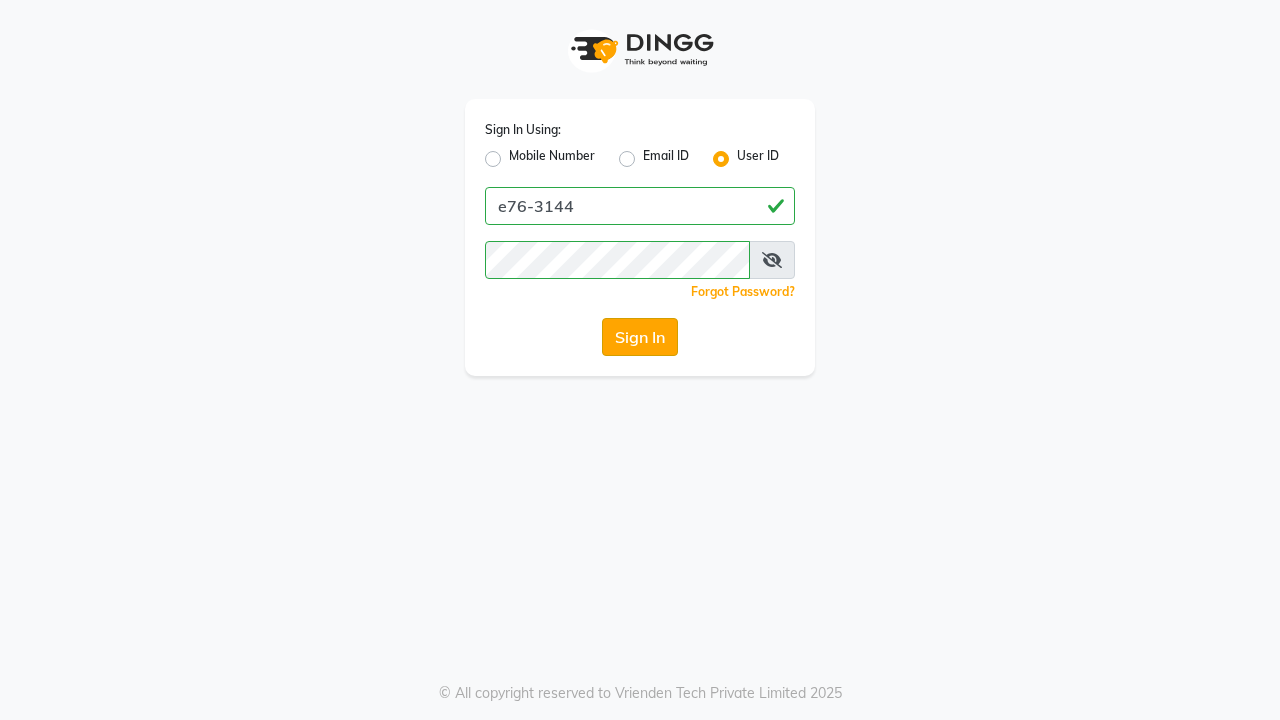 click on "Sign In" 